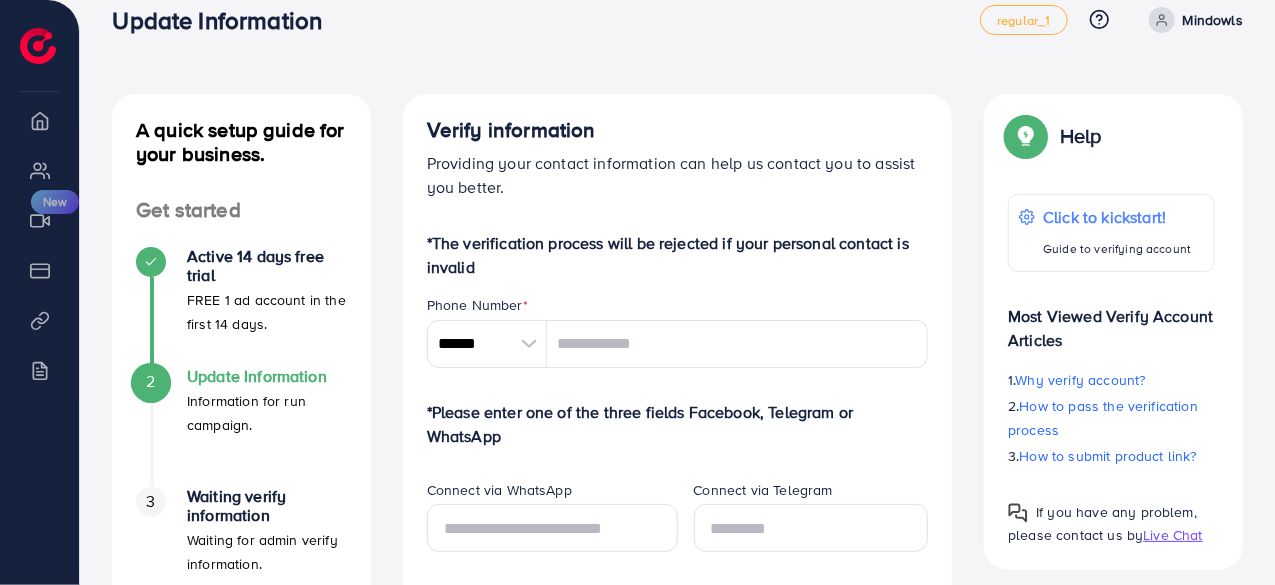 scroll, scrollTop: 0, scrollLeft: 0, axis: both 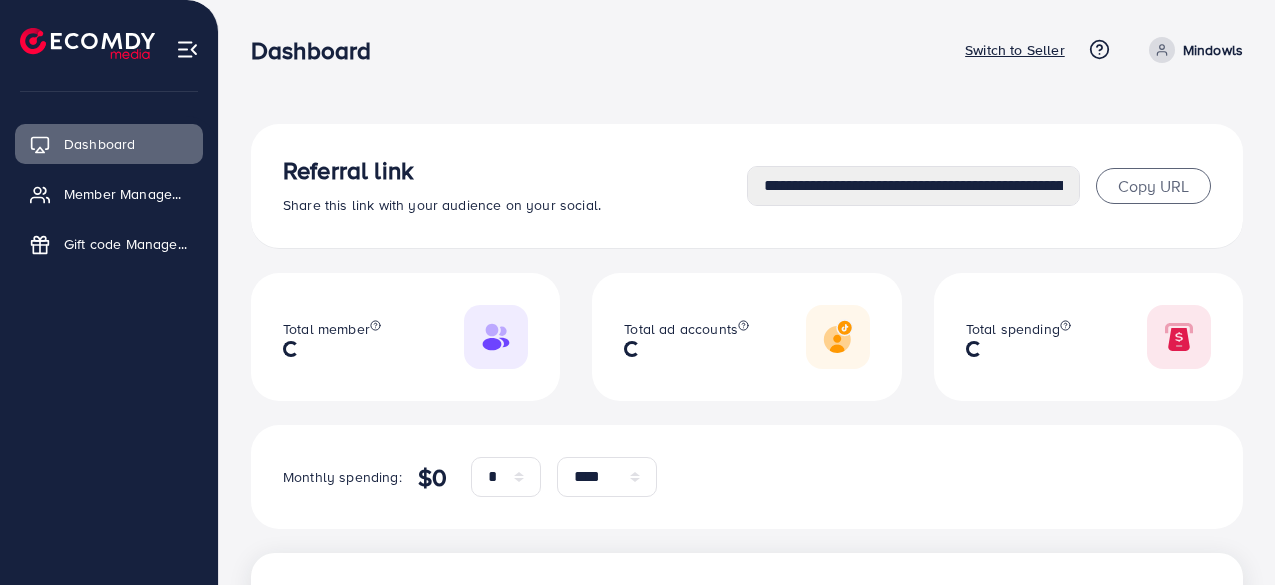 select on "*" 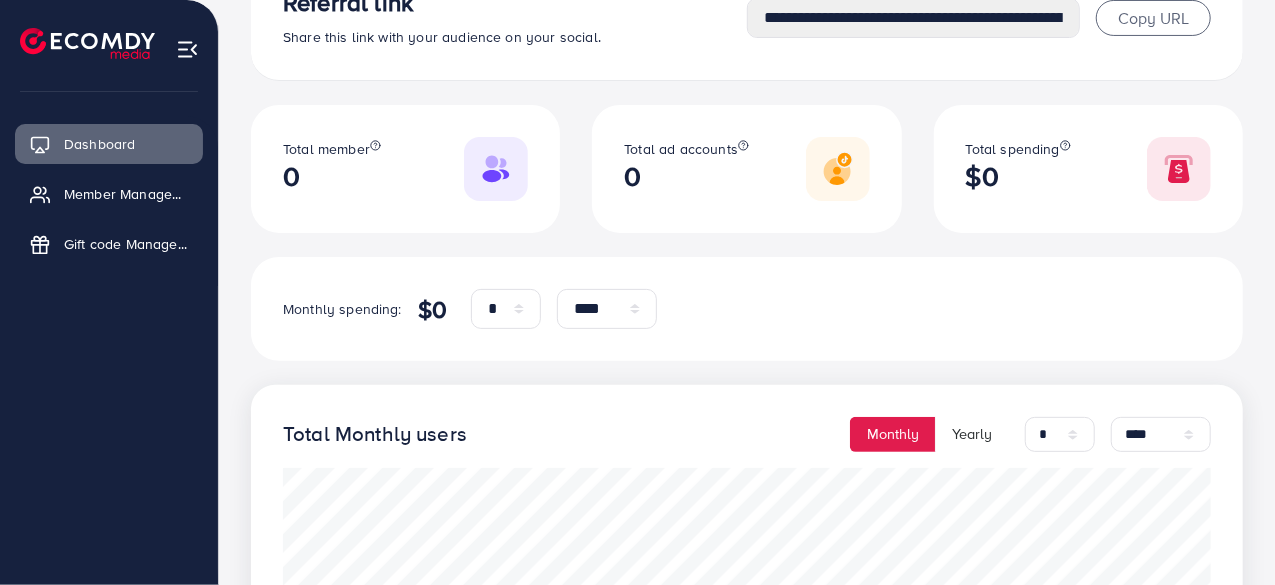 scroll, scrollTop: 0, scrollLeft: 0, axis: both 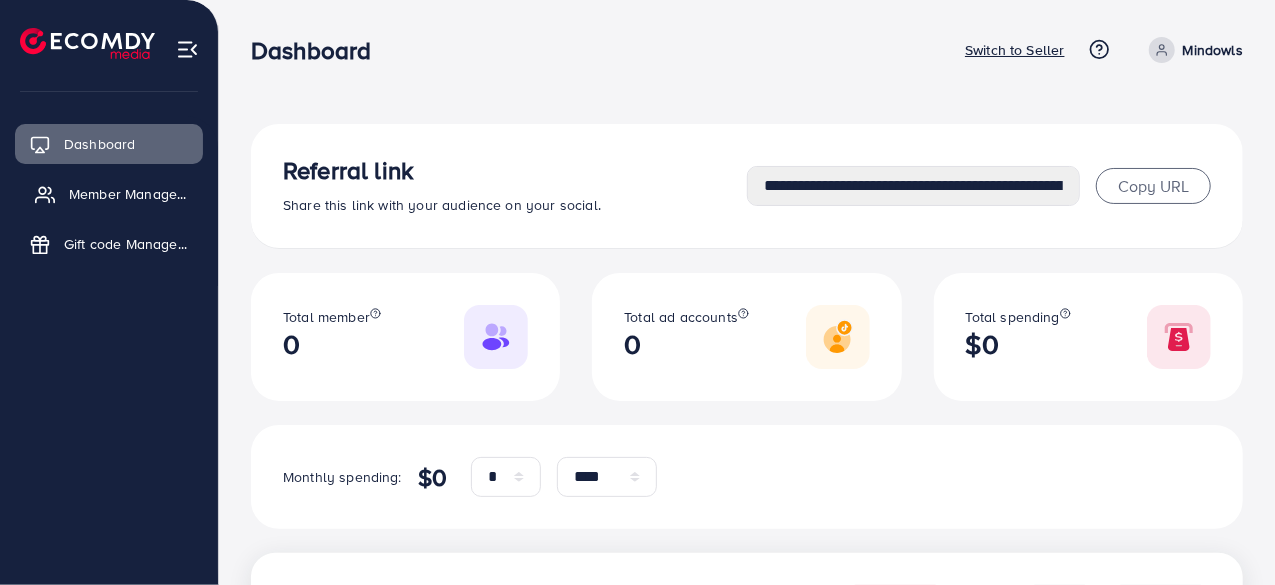 click on "Member Management" at bounding box center (109, 194) 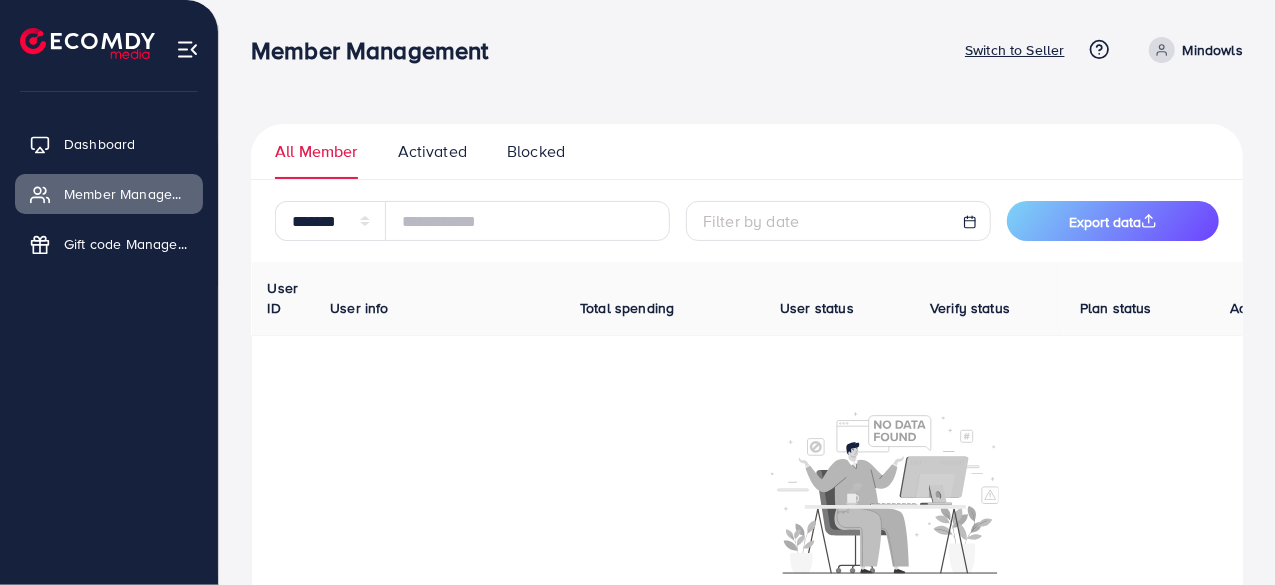 click on "Activated" at bounding box center (432, 151) 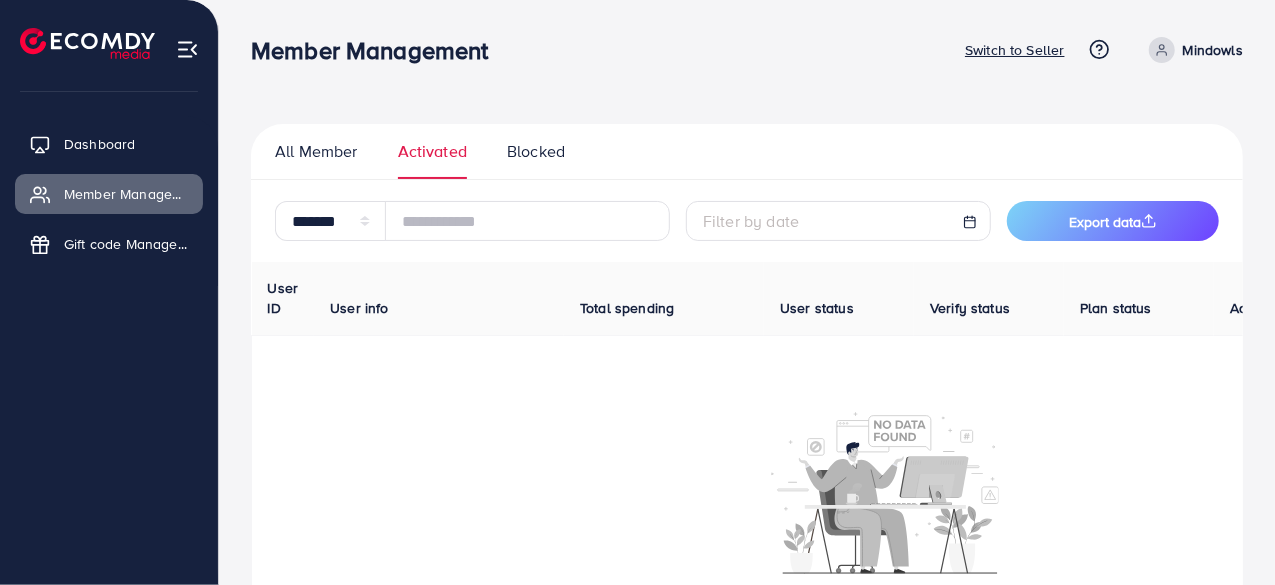 click on "All Member" at bounding box center [316, 159] 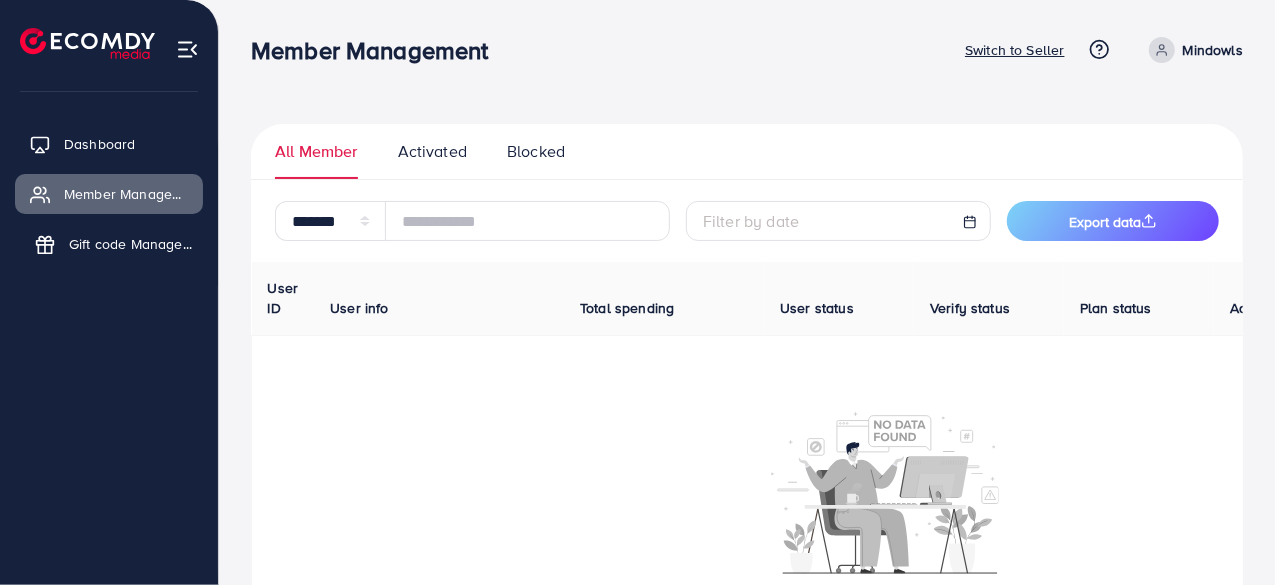 click on "Gift code Management" at bounding box center [109, 244] 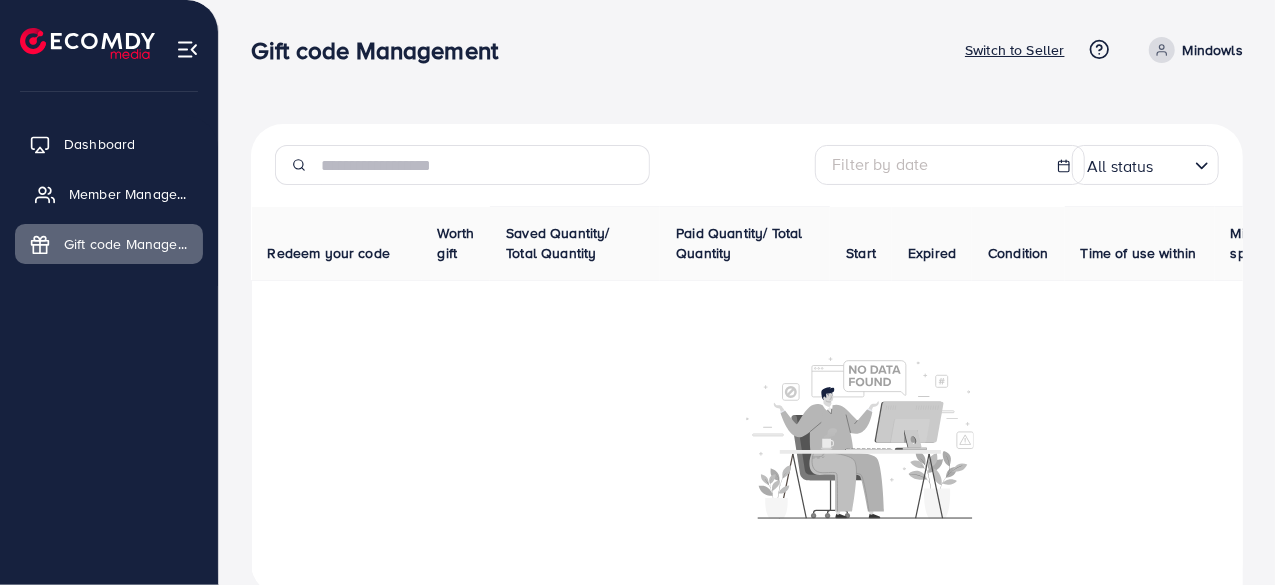click on "Member Management" at bounding box center (131, 194) 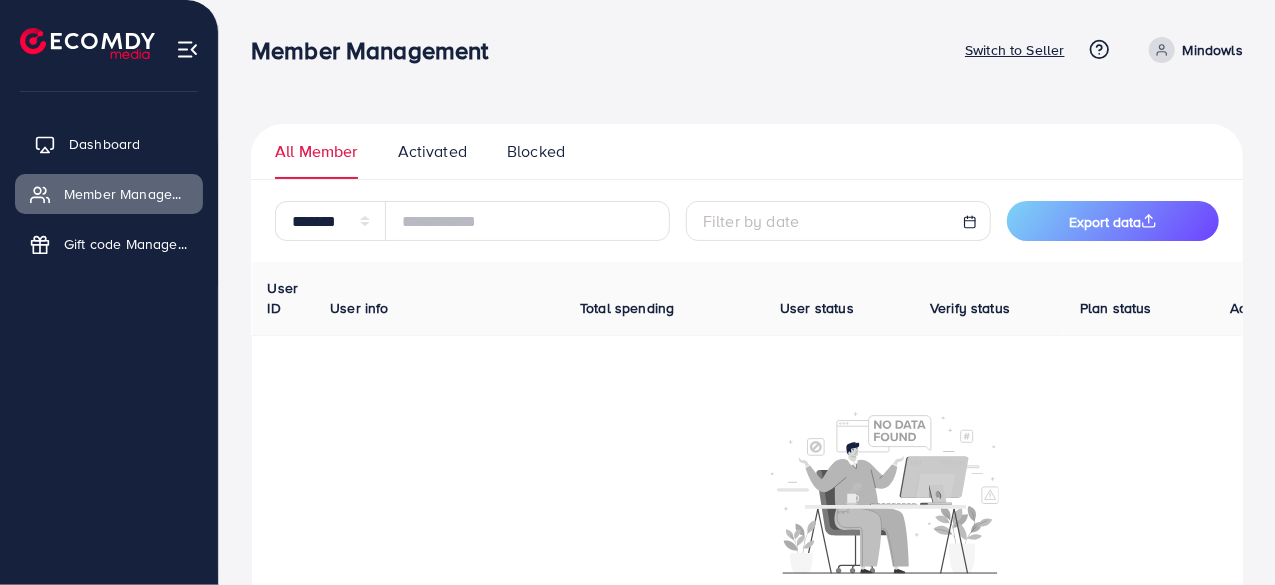 click on "Dashboard" at bounding box center (109, 144) 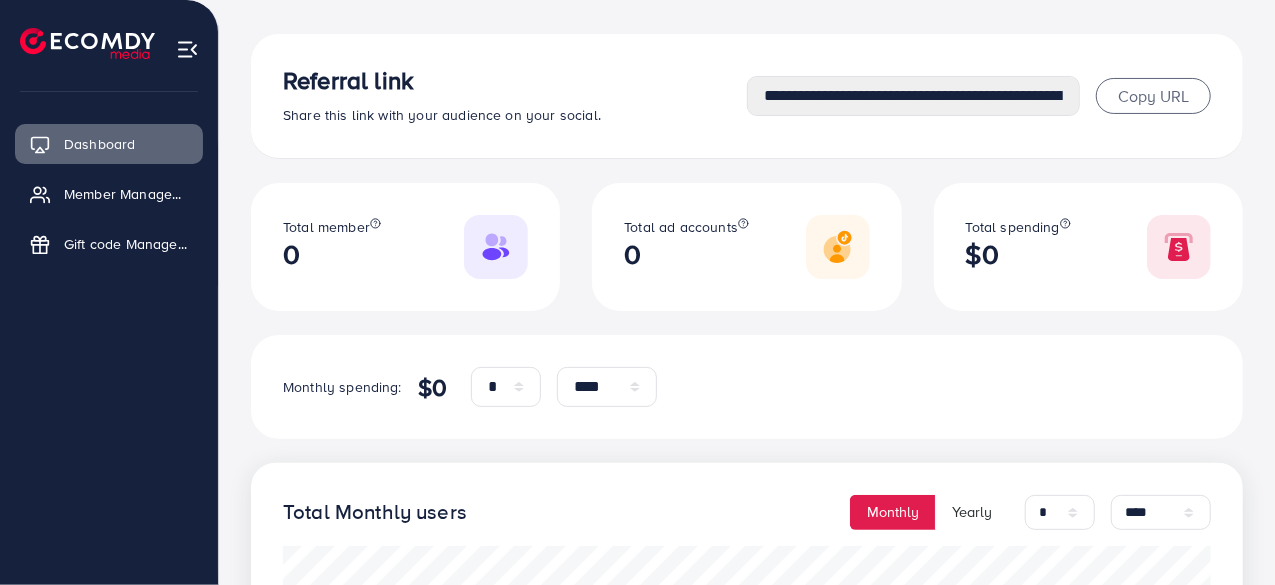 scroll, scrollTop: 0, scrollLeft: 0, axis: both 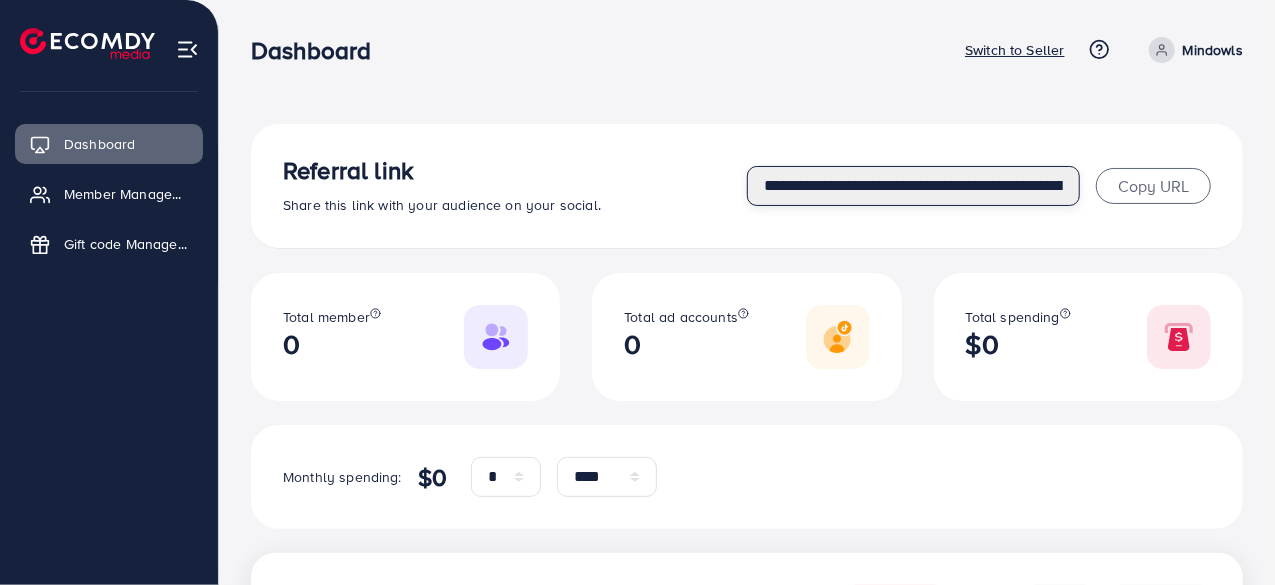 click on "**********" at bounding box center [913, 186] 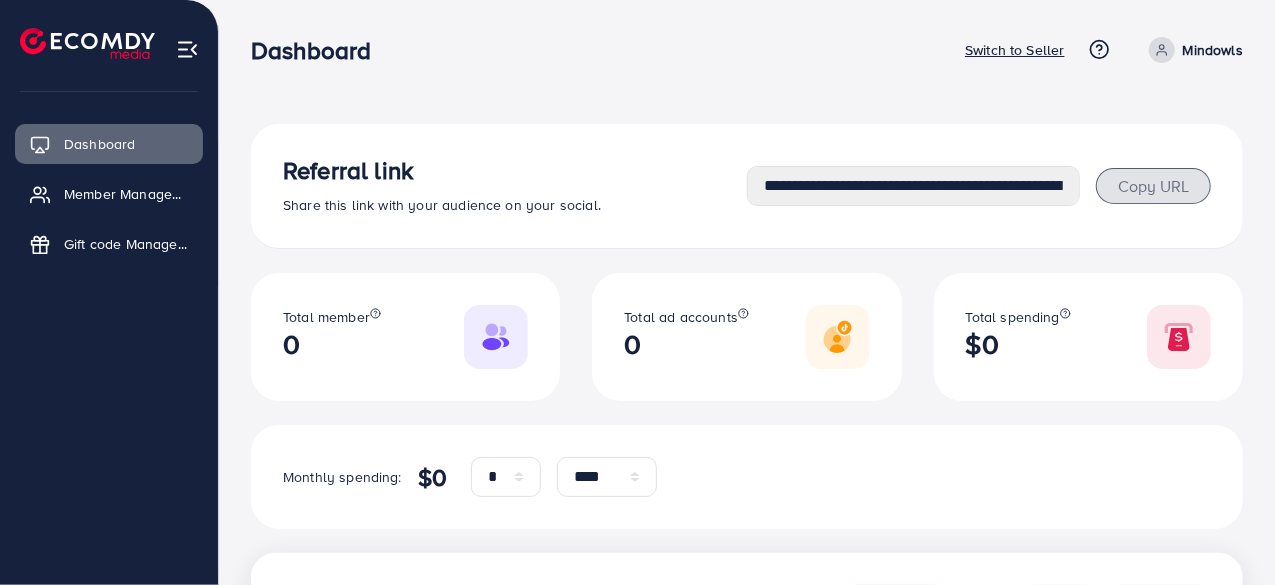 click on "Copy URL" at bounding box center [1153, 186] 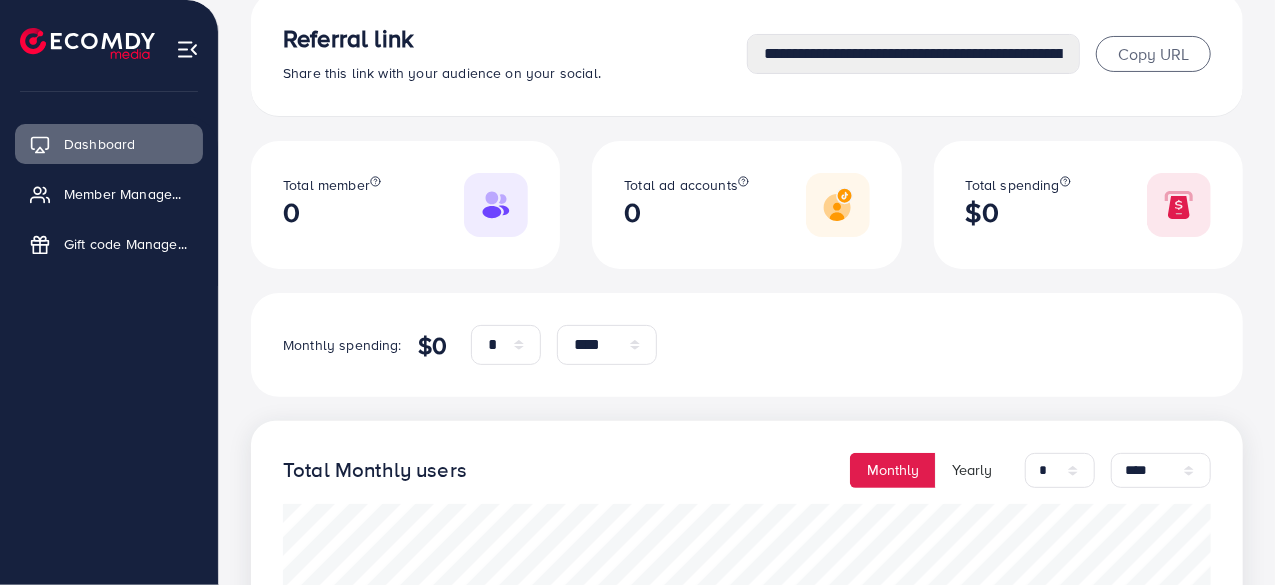 scroll, scrollTop: 0, scrollLeft: 0, axis: both 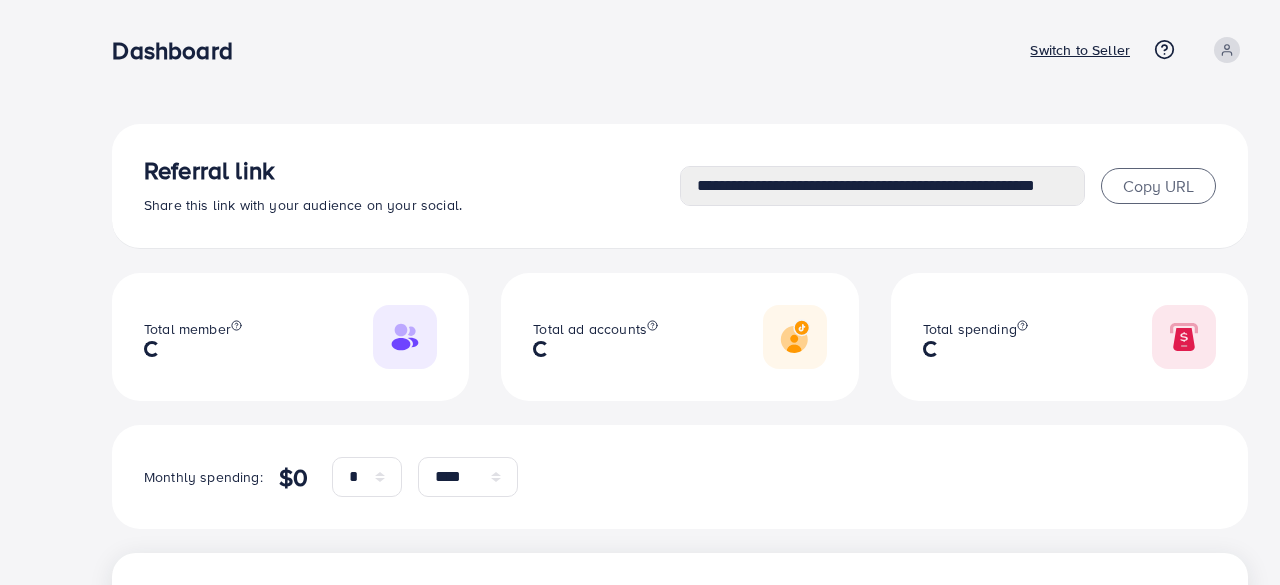 select on "*" 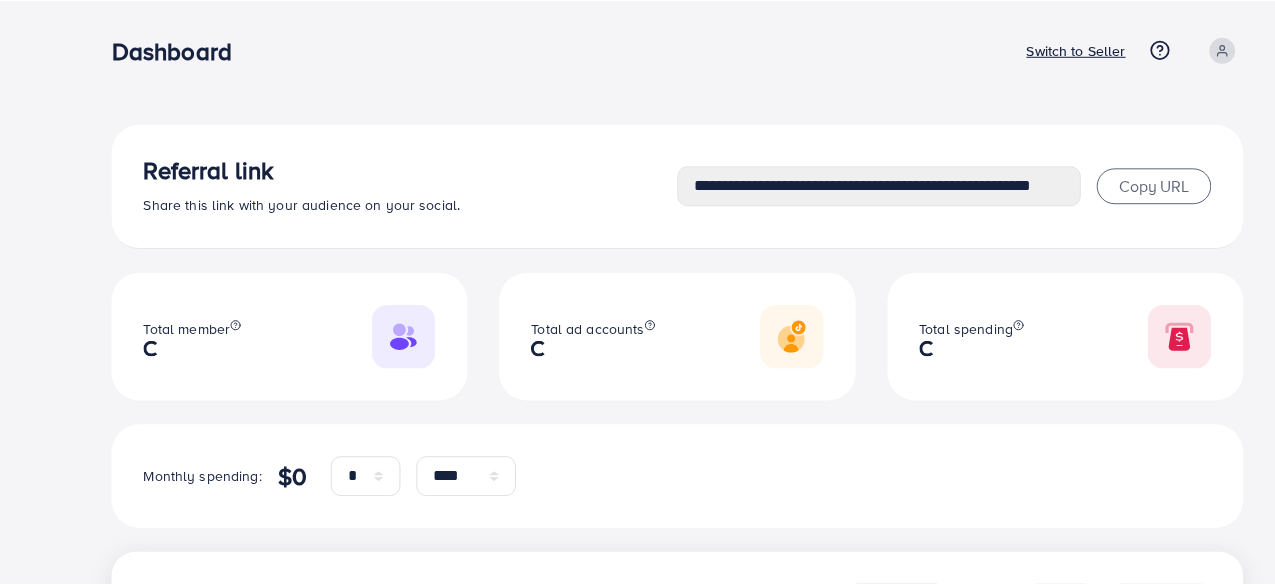 scroll, scrollTop: 0, scrollLeft: 0, axis: both 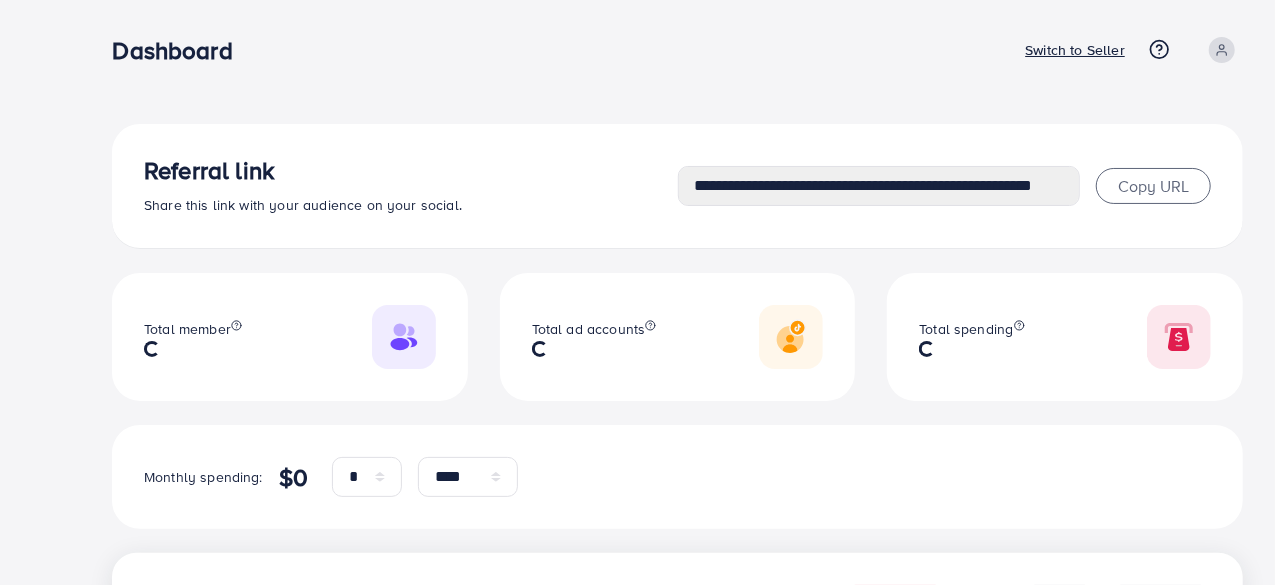 type on "**********" 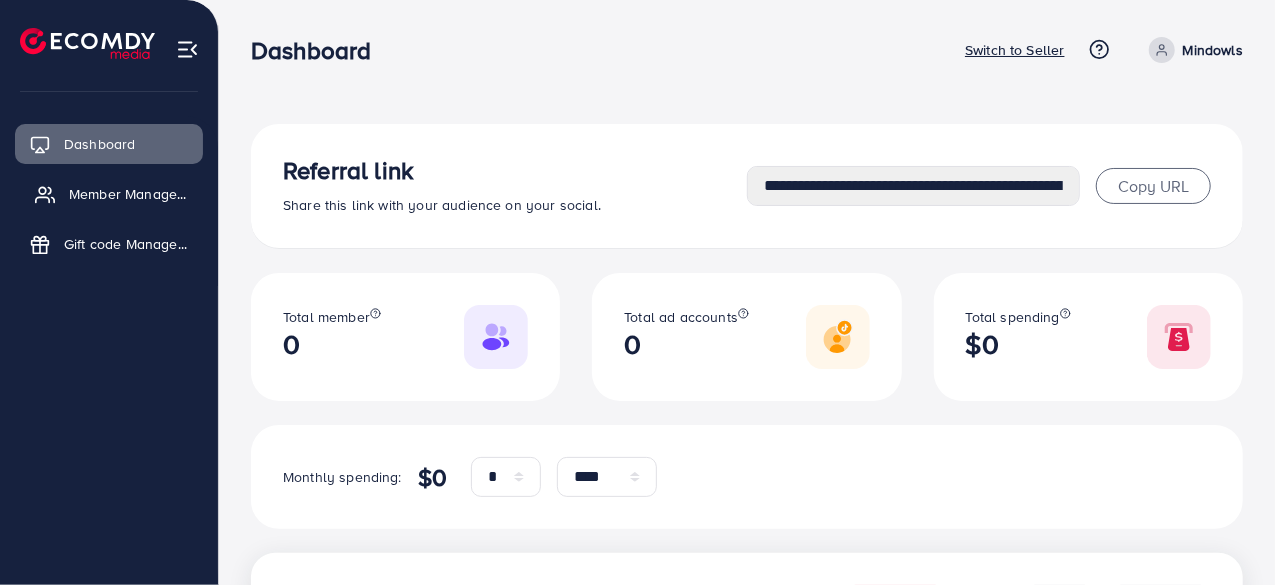 click on "Member Management" at bounding box center [109, 194] 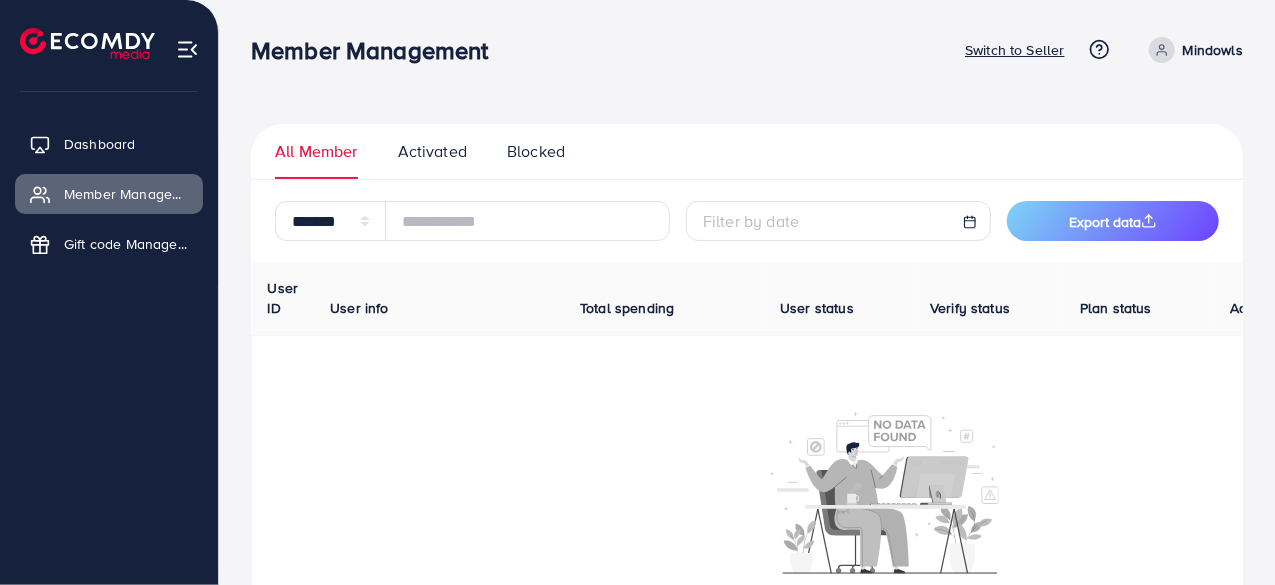click on "Blocked" at bounding box center [536, 151] 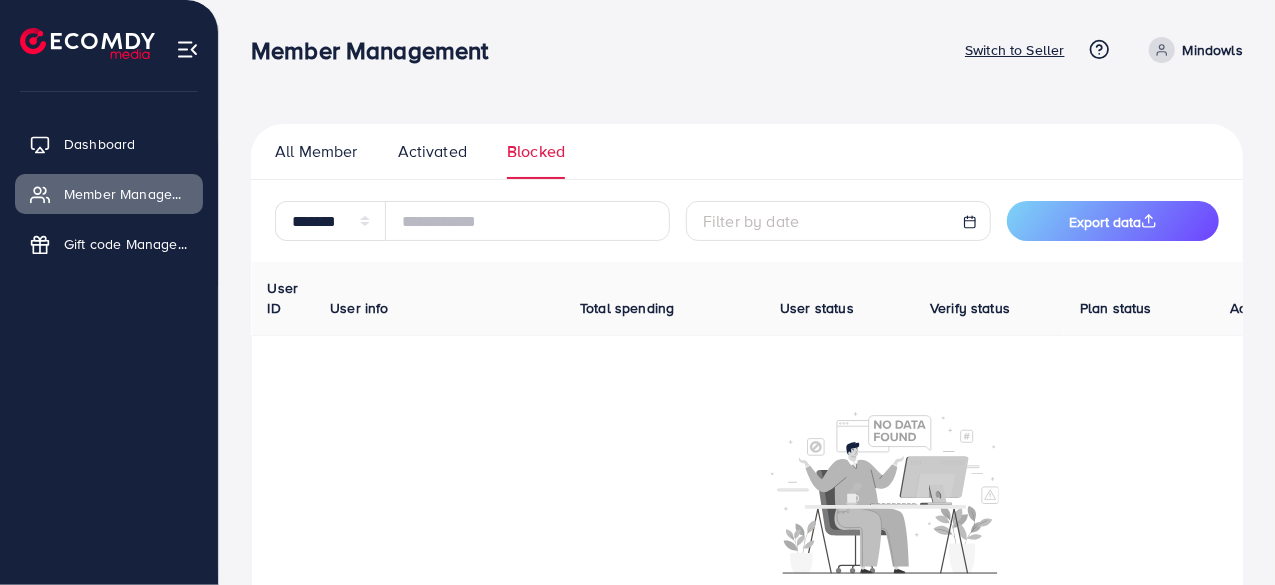click on "All Member" at bounding box center (316, 151) 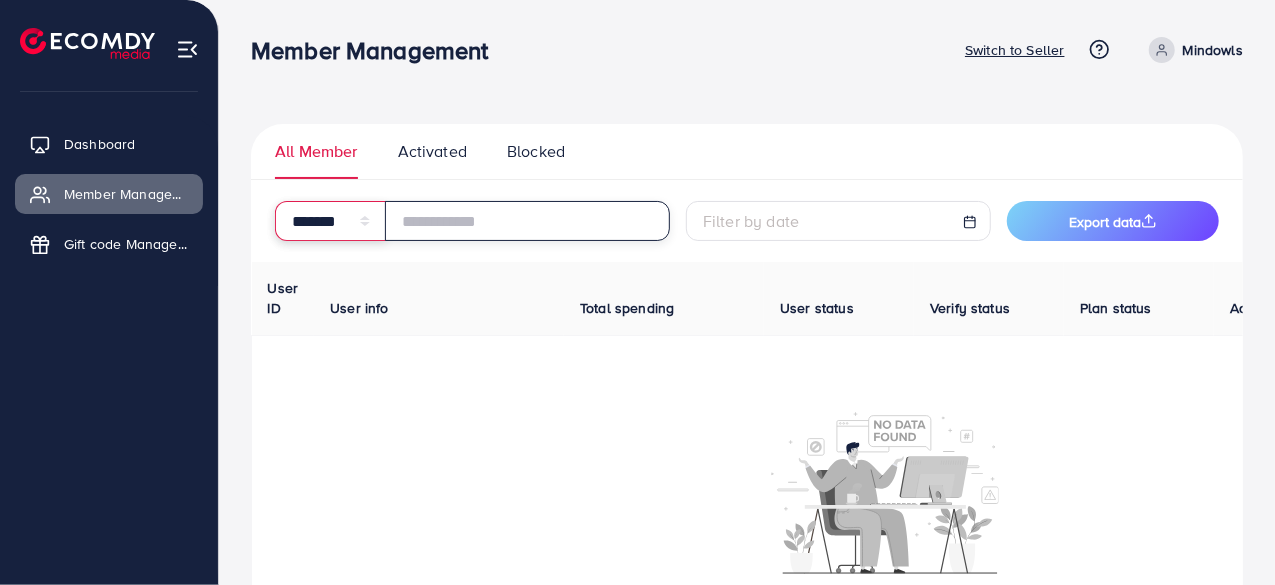 click on "**********" at bounding box center (330, 221) 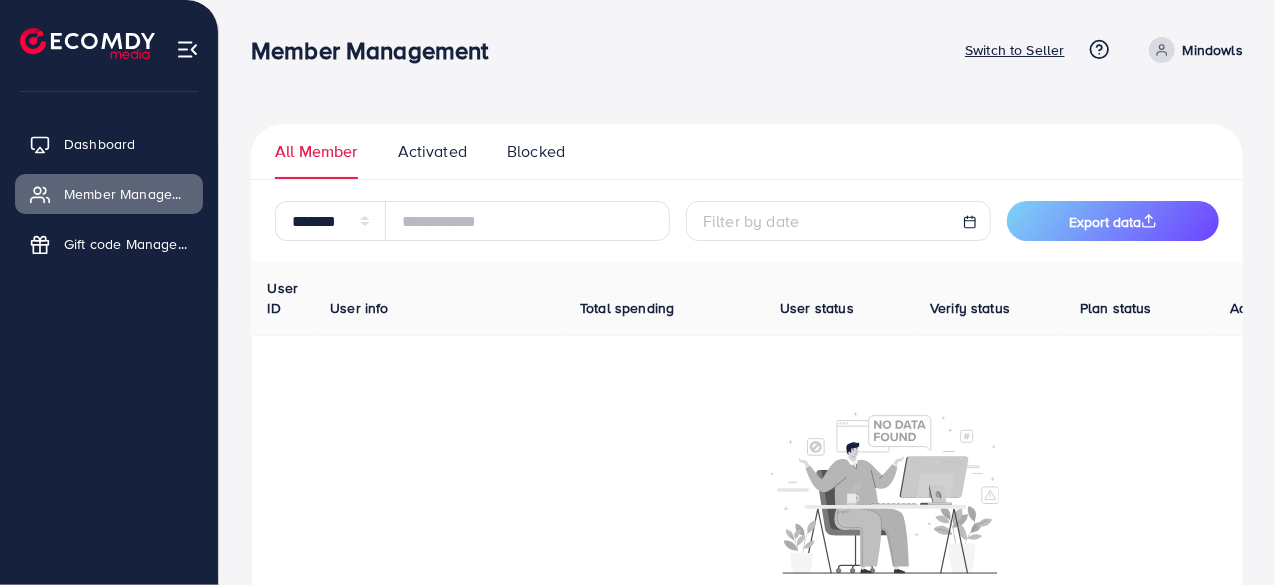 click on "Activated" at bounding box center (432, 151) 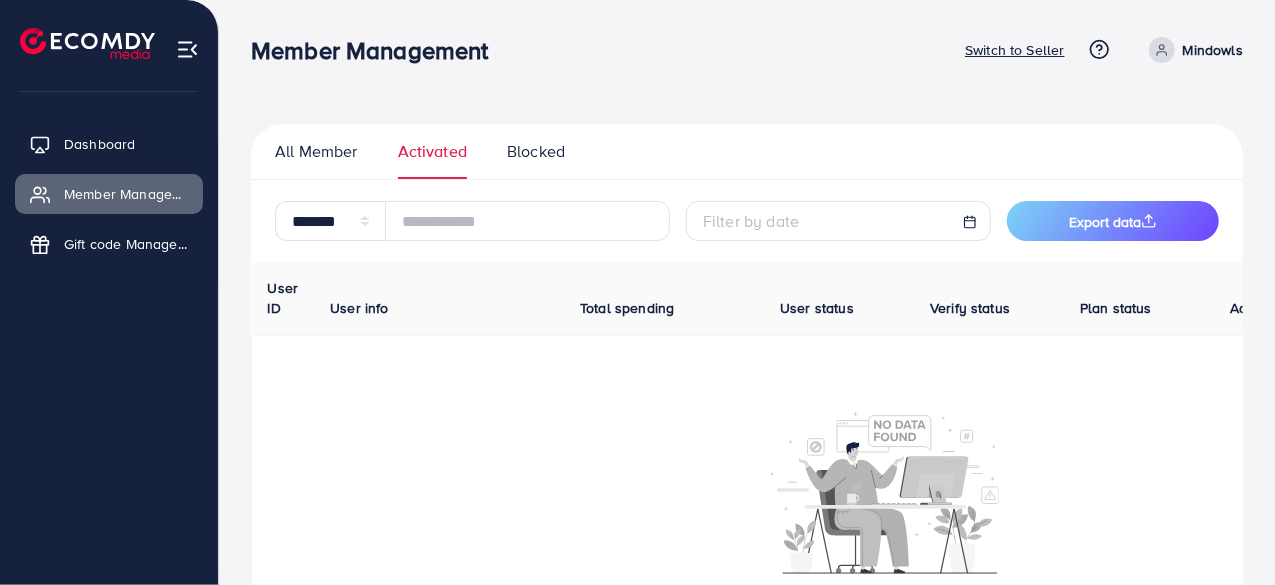 click on "All Member" at bounding box center (316, 151) 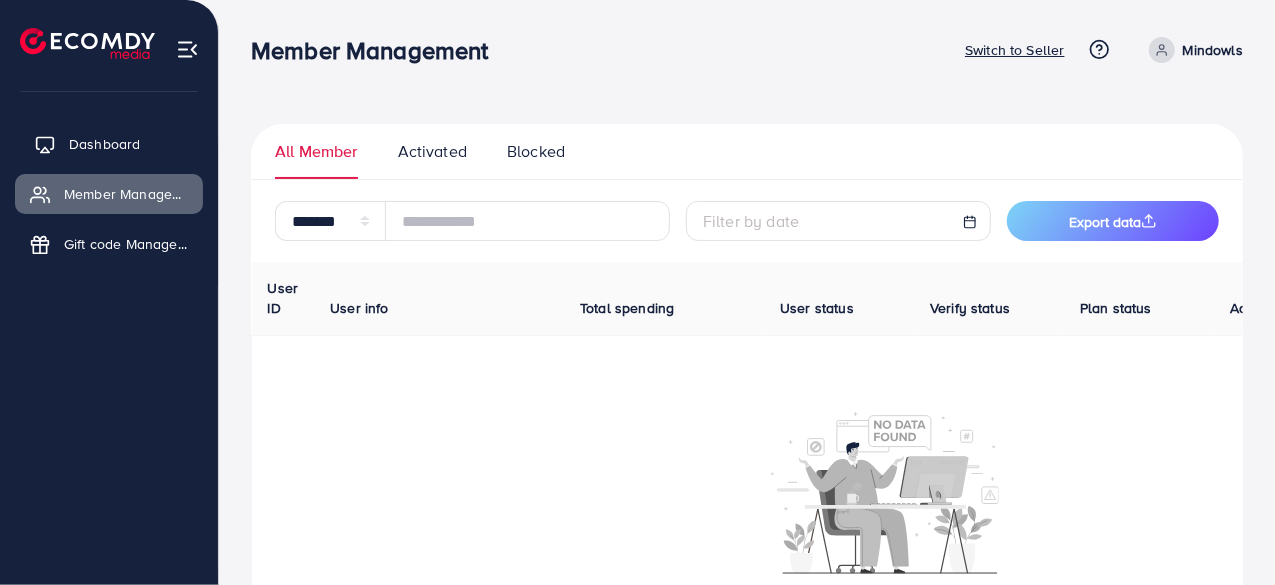 click on "Dashboard" at bounding box center (109, 144) 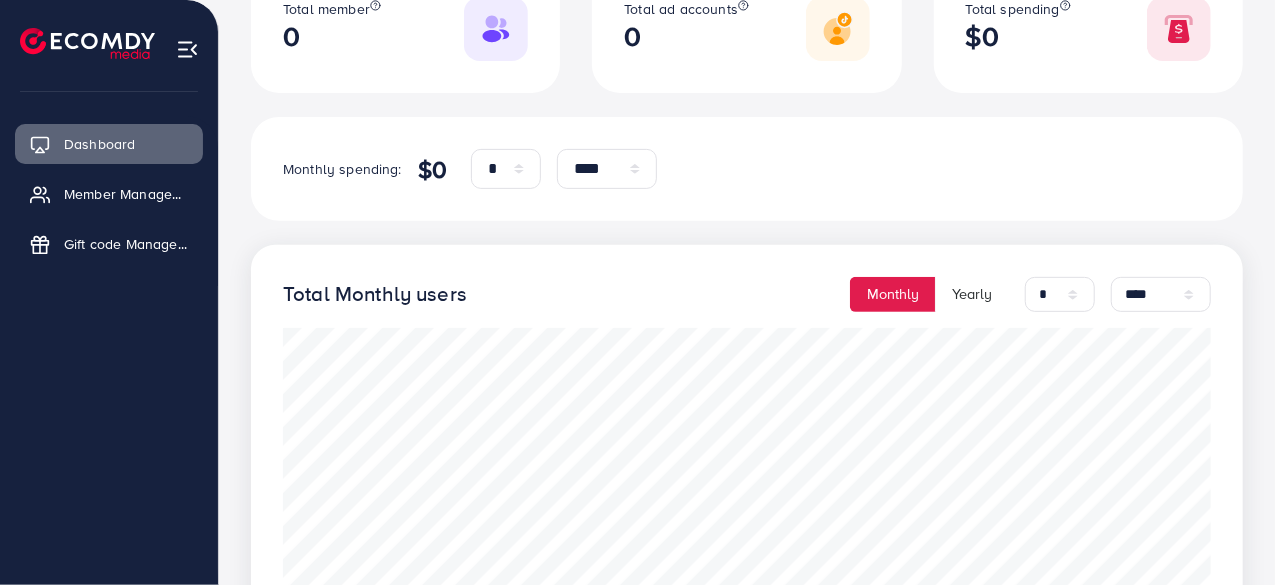 scroll, scrollTop: 400, scrollLeft: 0, axis: vertical 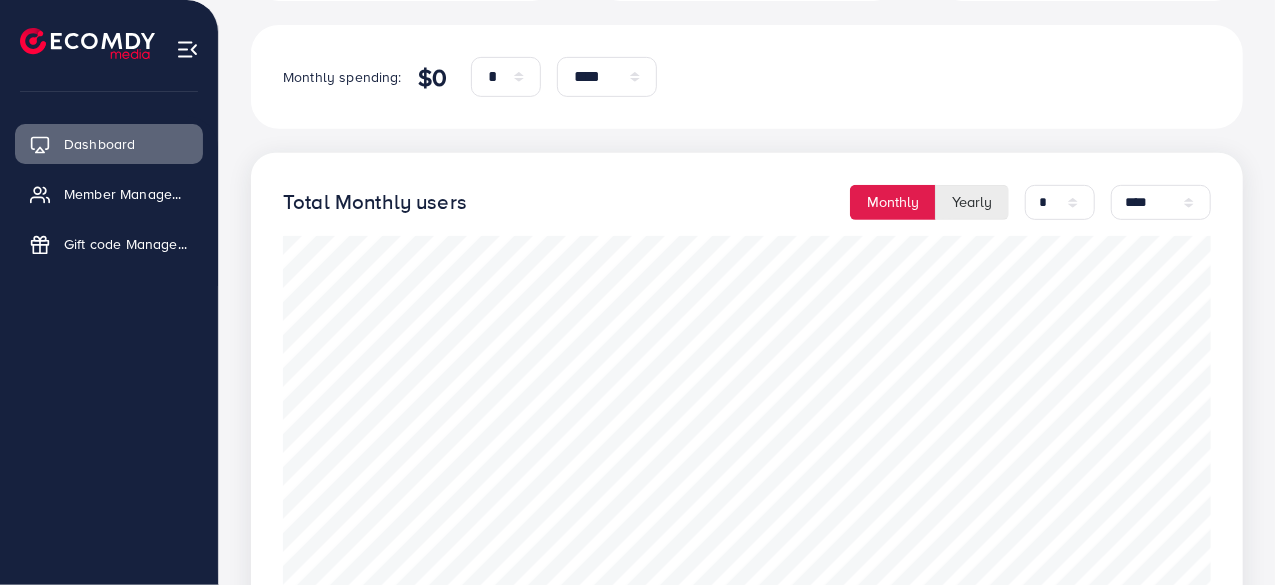 click on "Yearly" at bounding box center [972, 202] 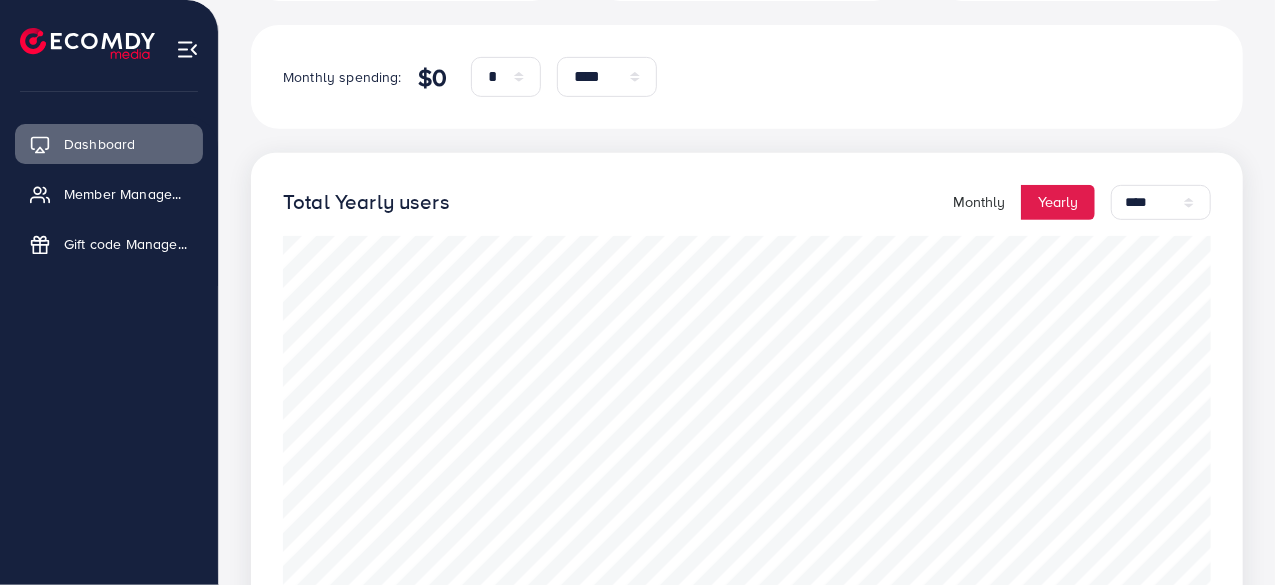 click on "Total Yearly users   Monthly   Yearly  **** **** **** **** ****" at bounding box center (747, 202) 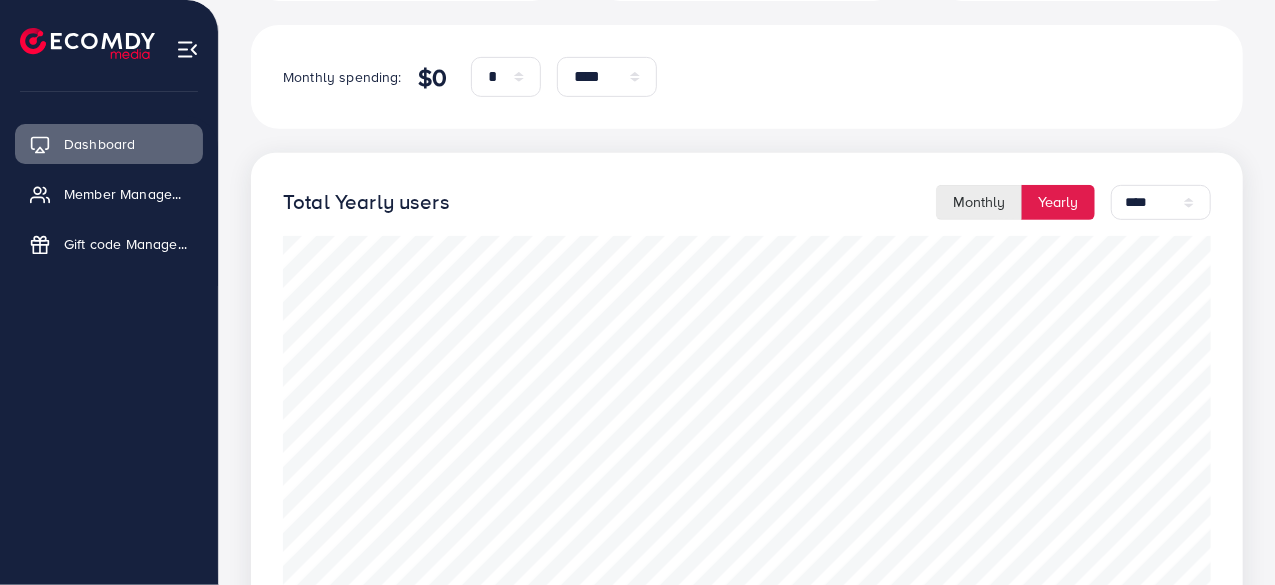 click on "Monthly" at bounding box center (979, 202) 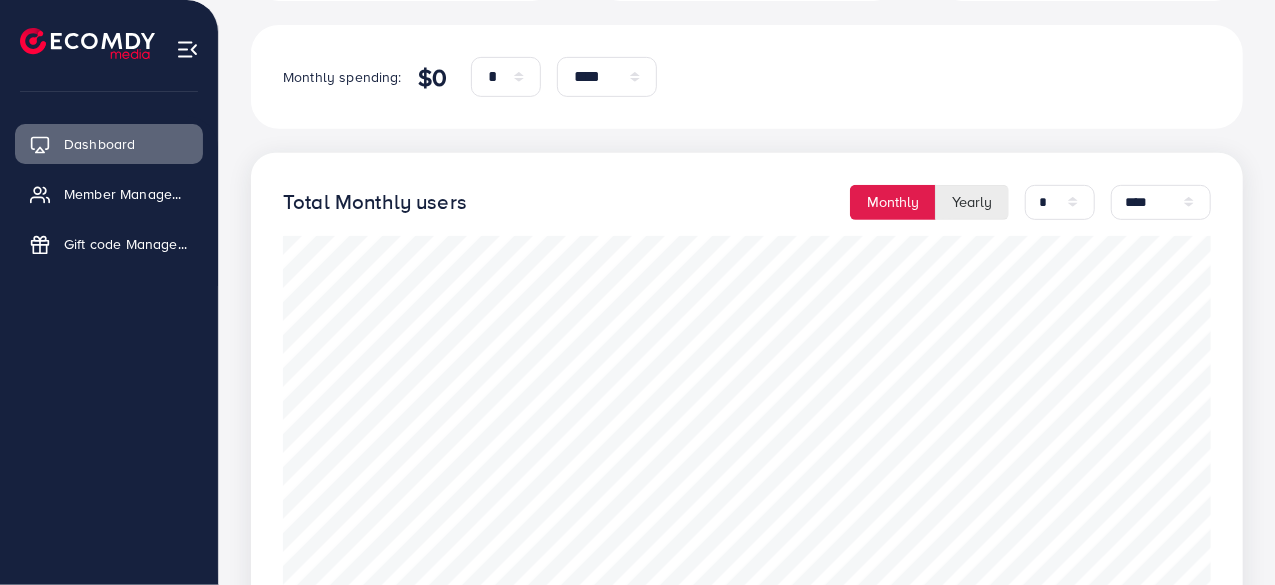 click on "Yearly" at bounding box center [972, 202] 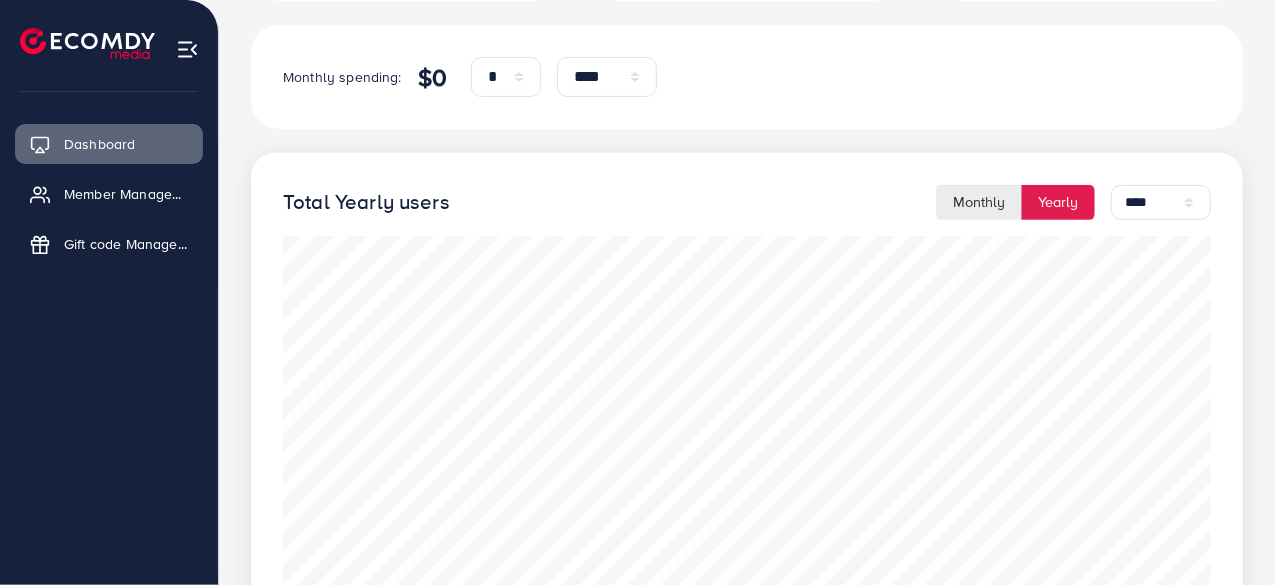 click on "Monthly" at bounding box center [979, 202] 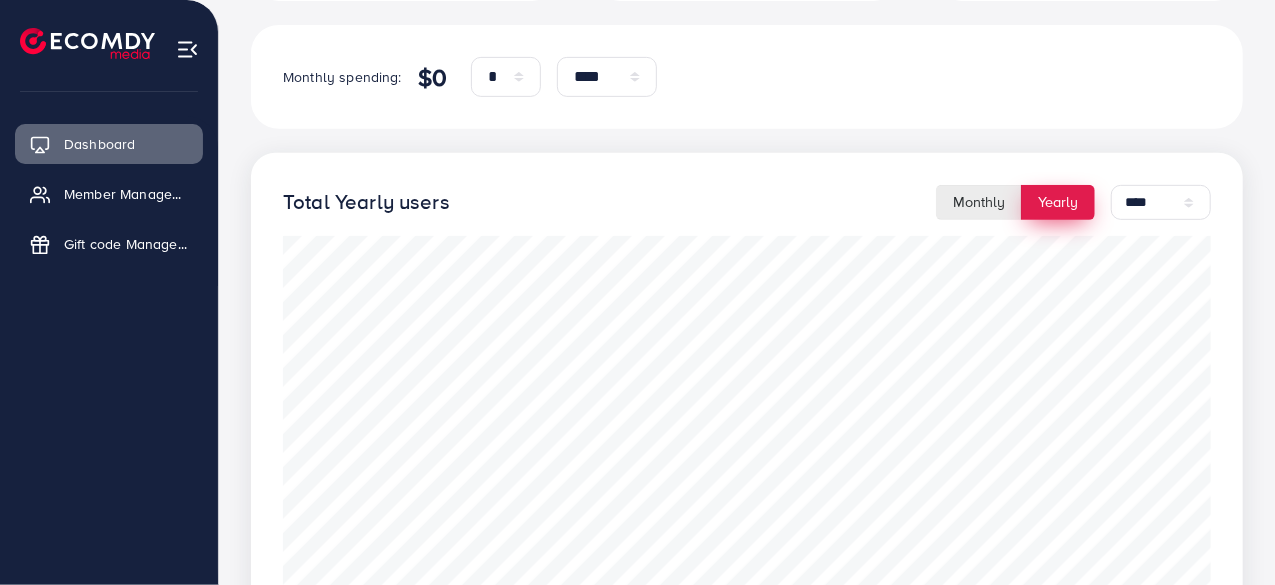 select on "*" 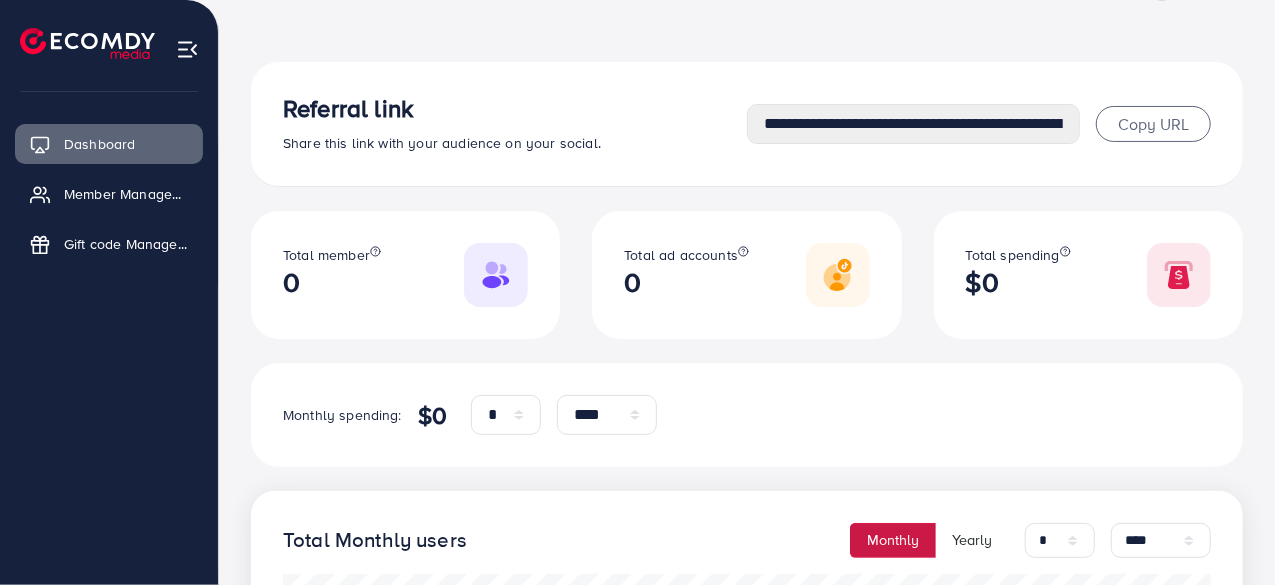 scroll, scrollTop: 0, scrollLeft: 0, axis: both 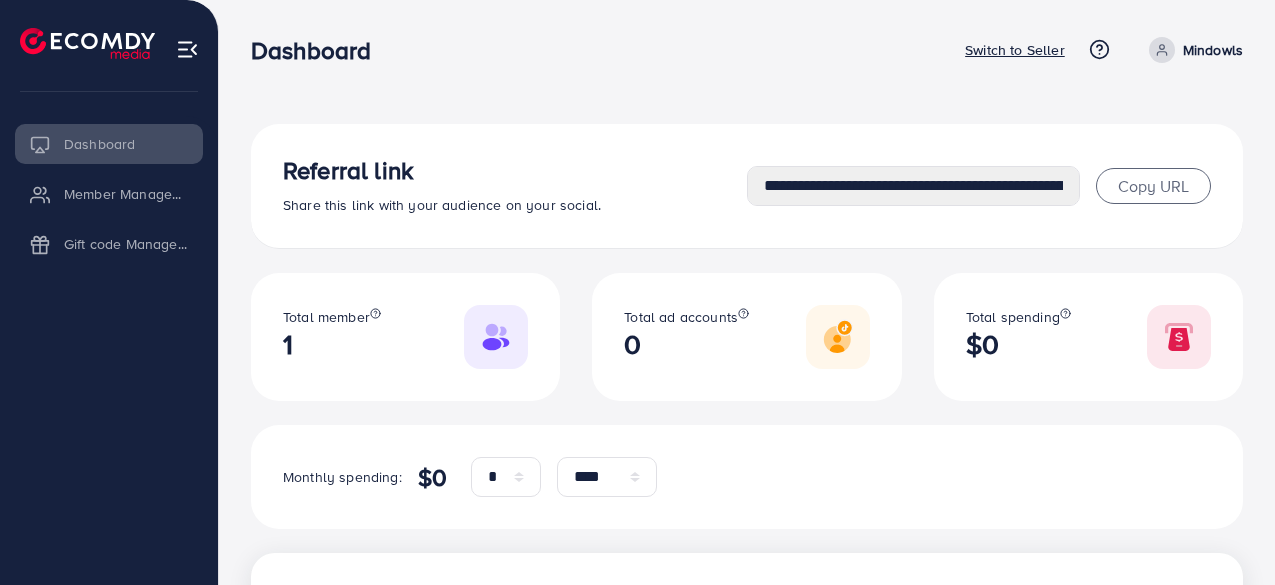 select on "*" 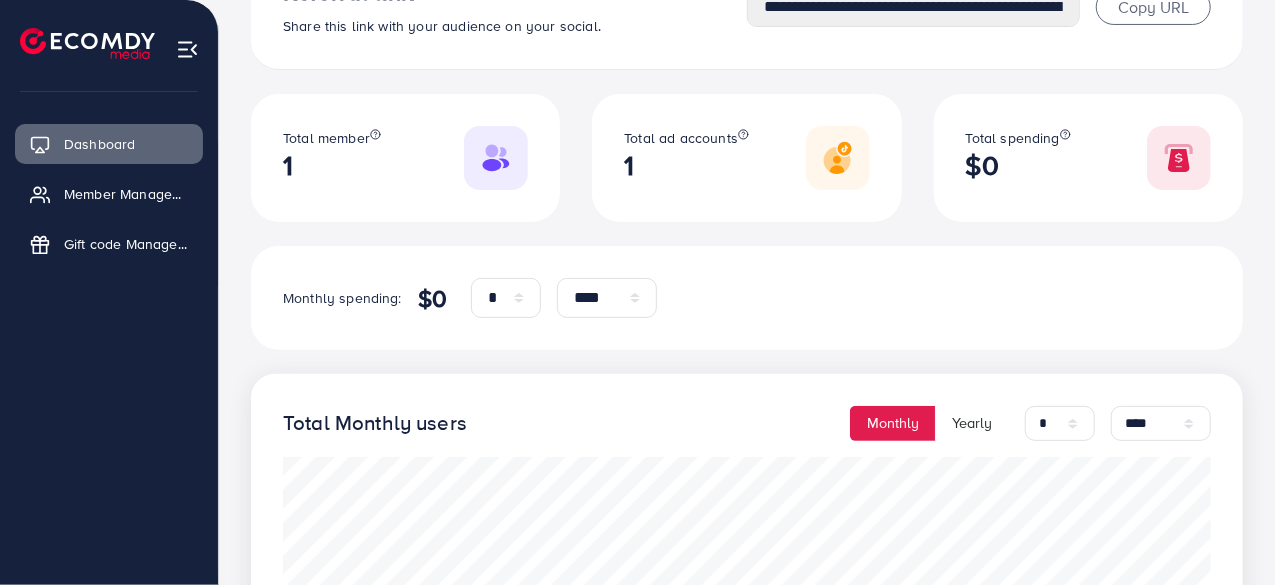 scroll, scrollTop: 0, scrollLeft: 0, axis: both 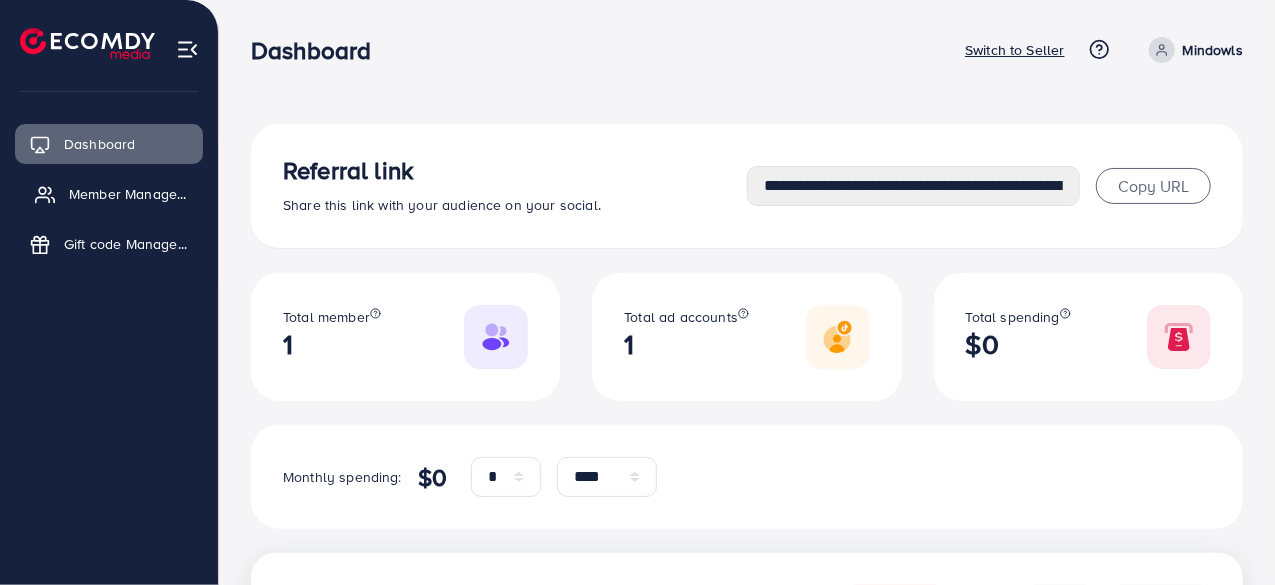 click on "Member Management" at bounding box center (109, 194) 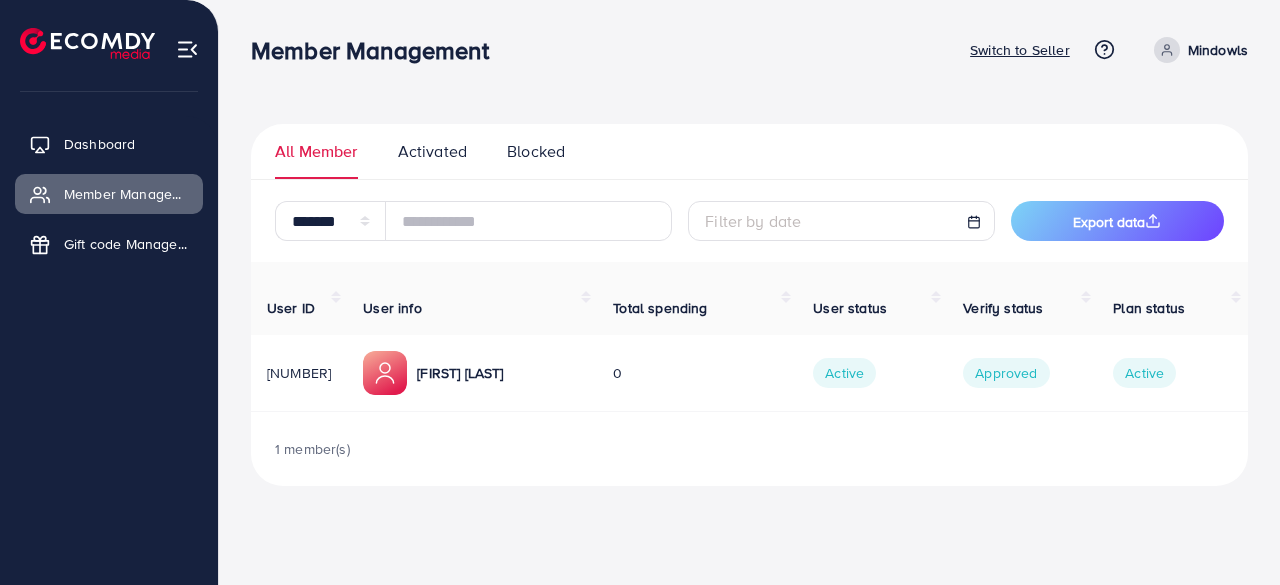click on "[FIRST] [LAST]" at bounding box center (460, 373) 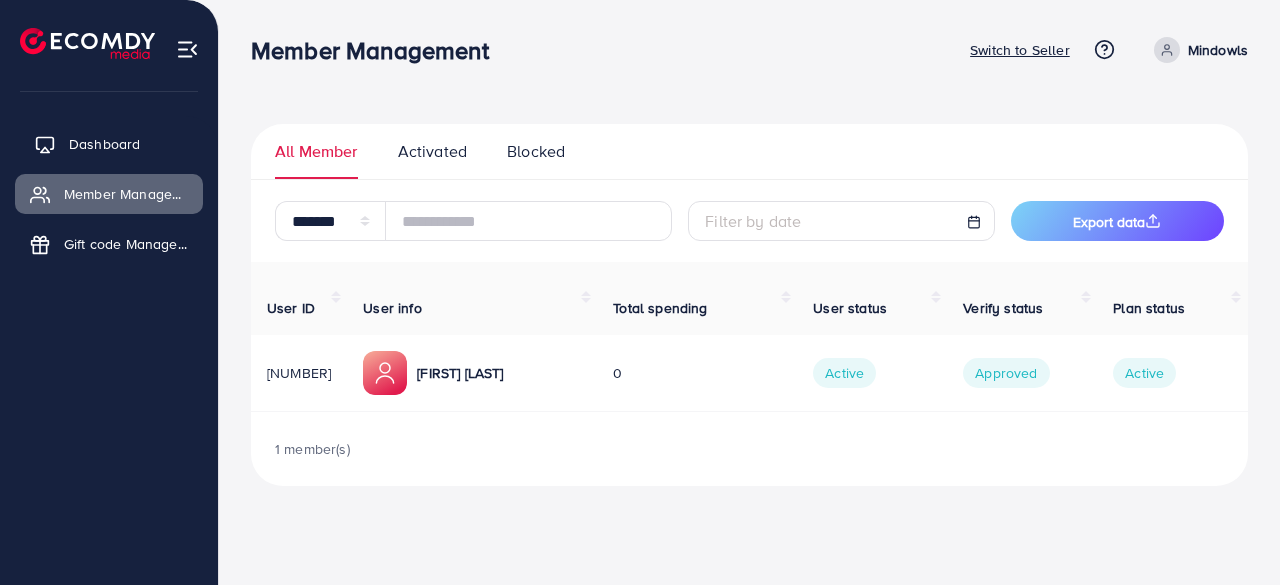 click on "Dashboard" at bounding box center [109, 144] 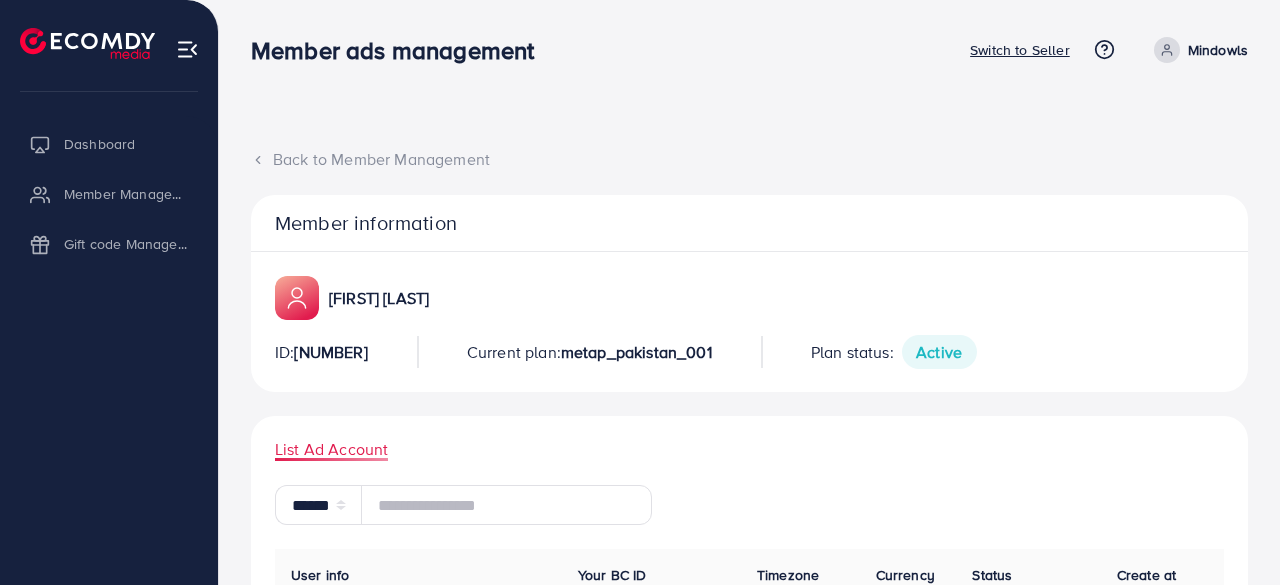 select on "**" 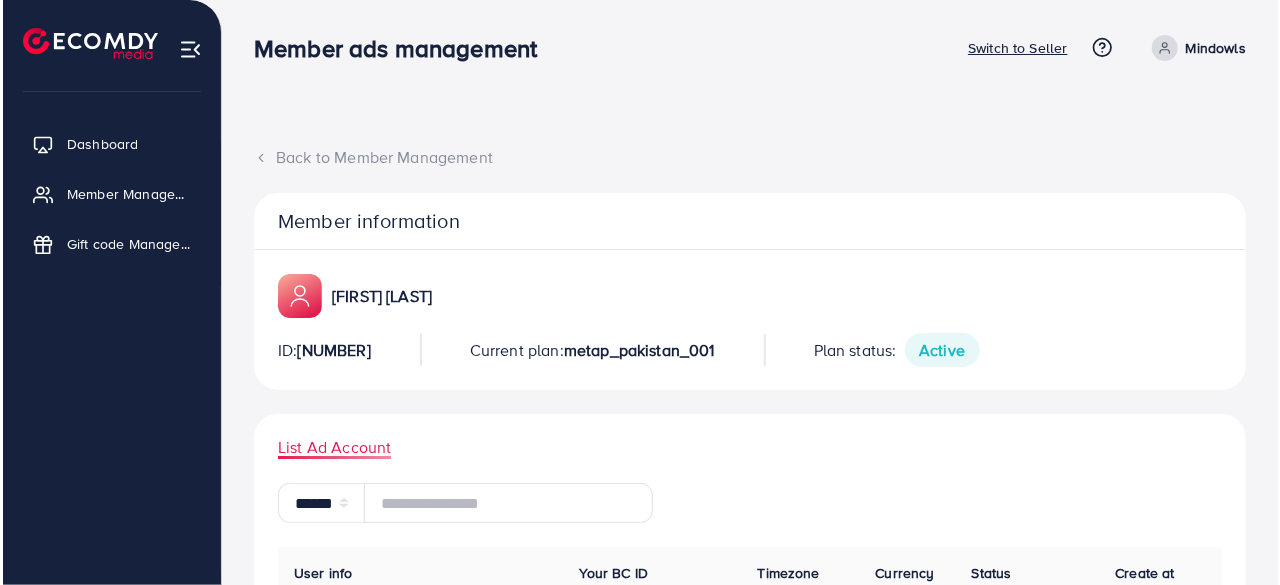scroll, scrollTop: 0, scrollLeft: 0, axis: both 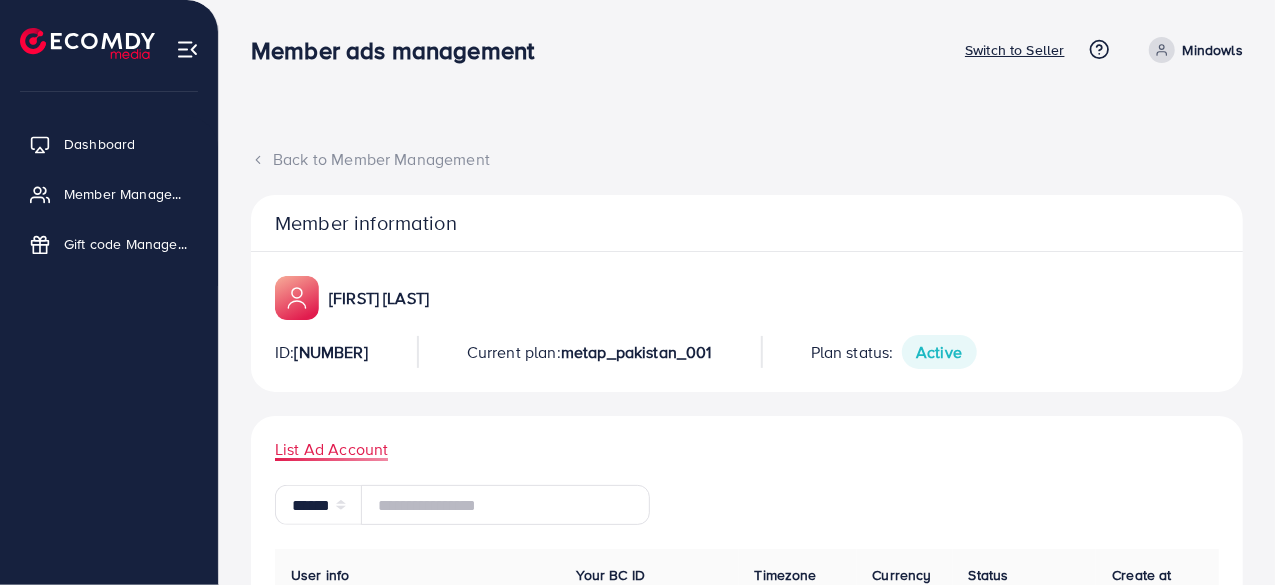 click on "metap_pakistan_001" at bounding box center (636, 352) 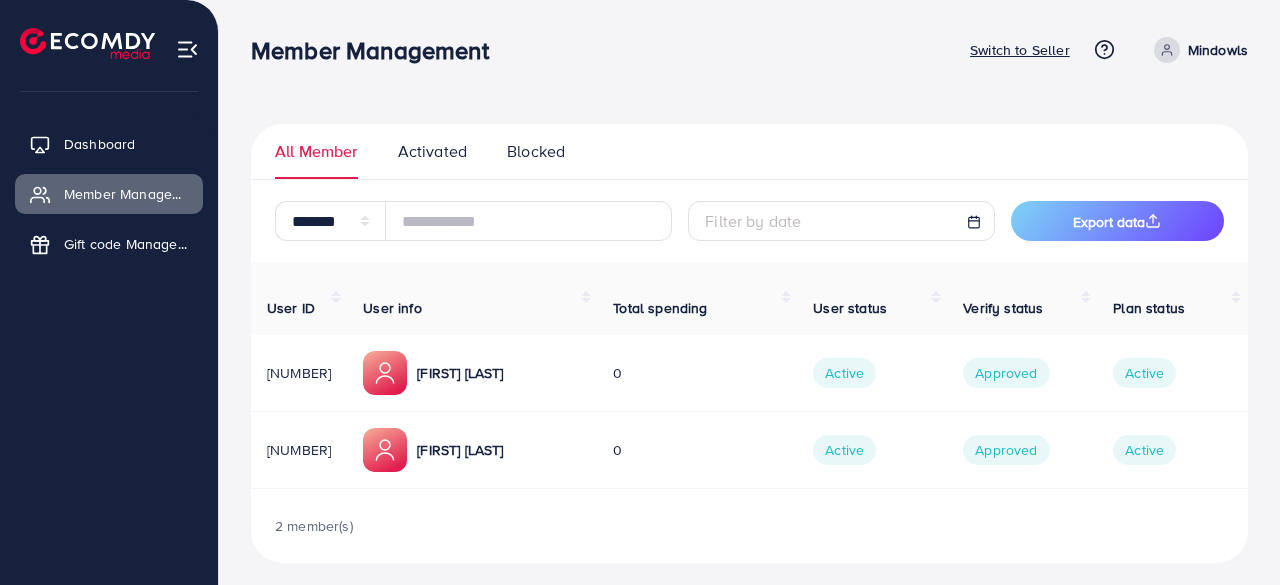click on "Activated" at bounding box center [432, 151] 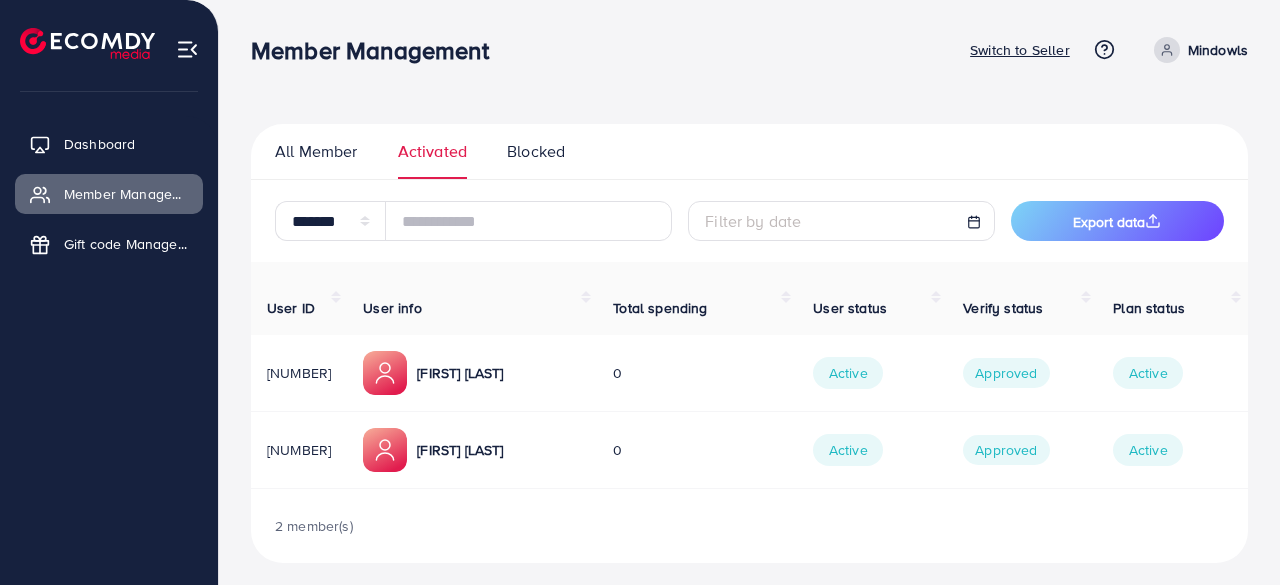 click on "[FIRST] [LAST]" at bounding box center [460, 373] 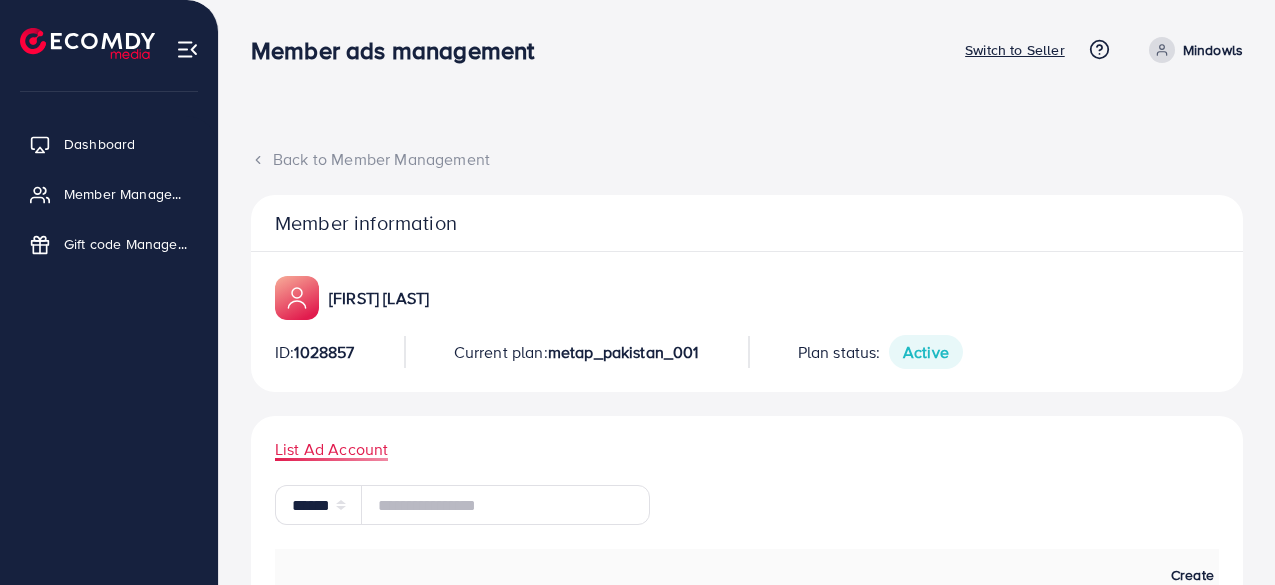 select on "**" 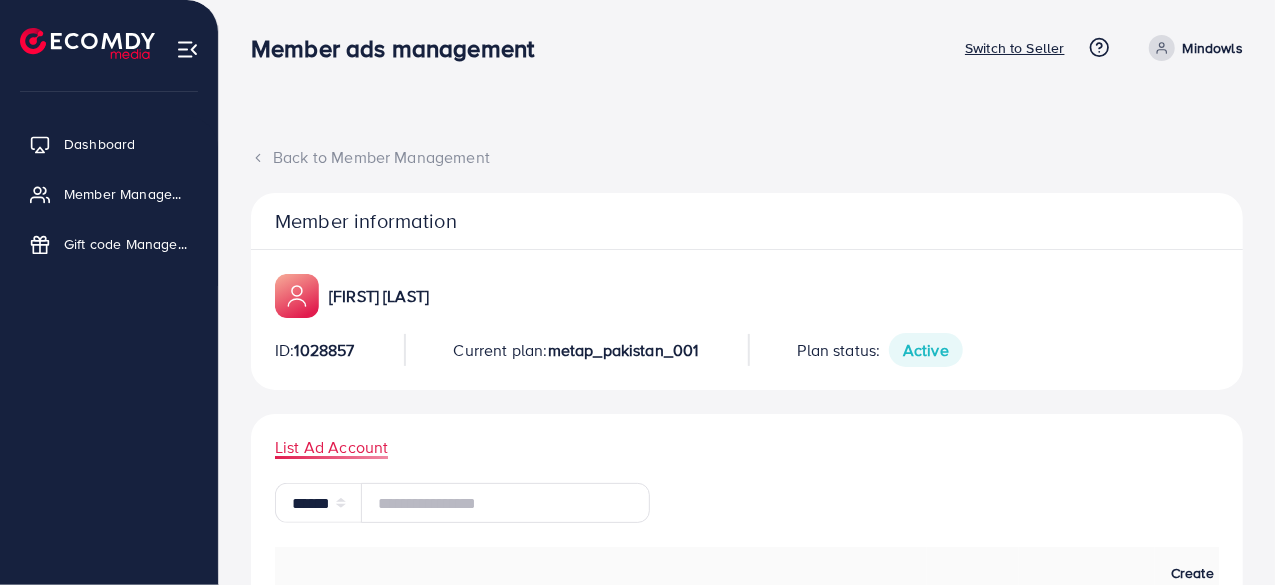 scroll, scrollTop: 0, scrollLeft: 0, axis: both 